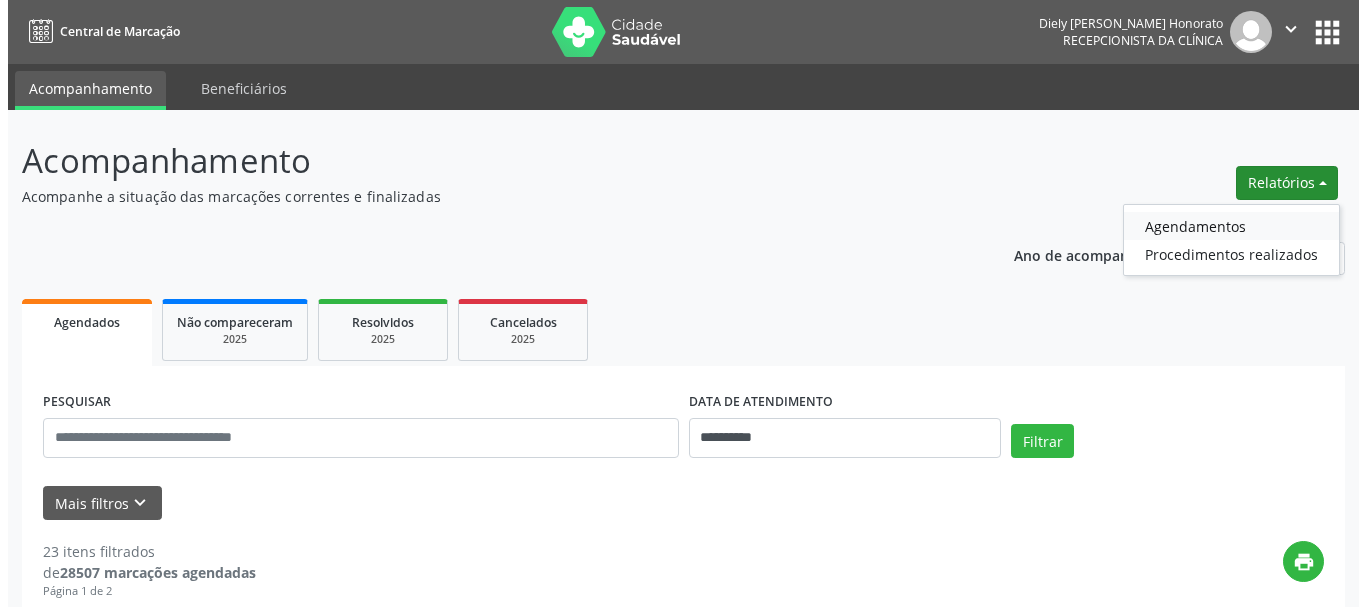 scroll, scrollTop: 100, scrollLeft: 0, axis: vertical 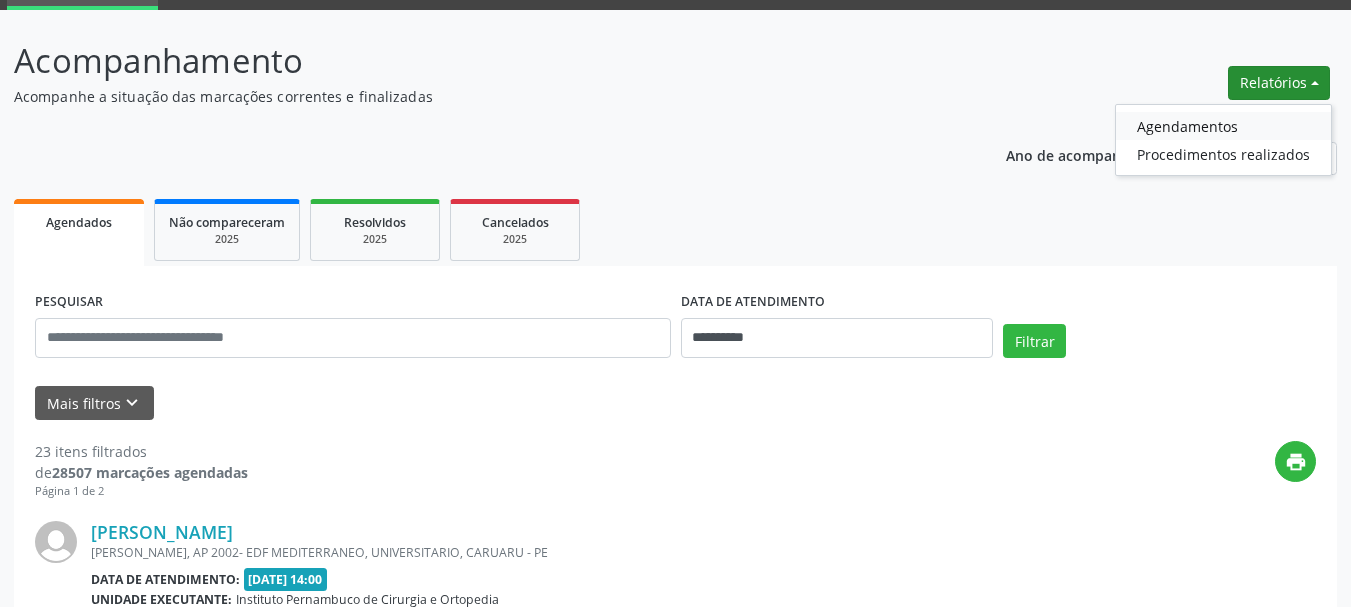 click on "Agendamentos" at bounding box center (1223, 126) 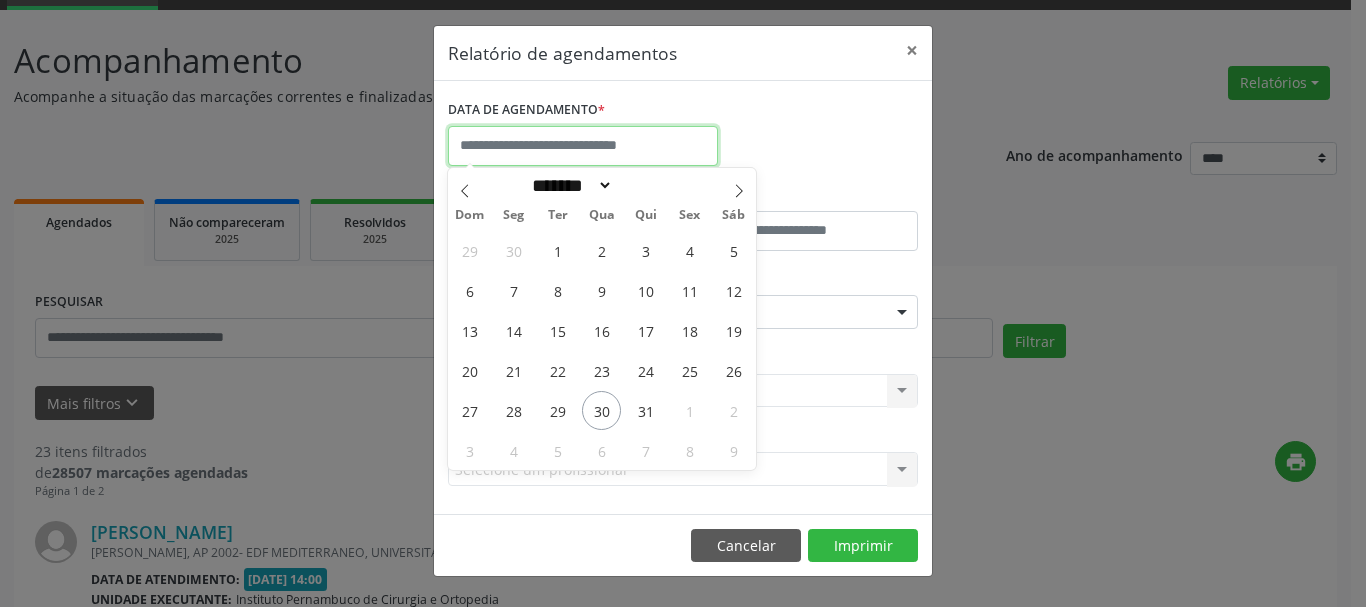 click at bounding box center (583, 146) 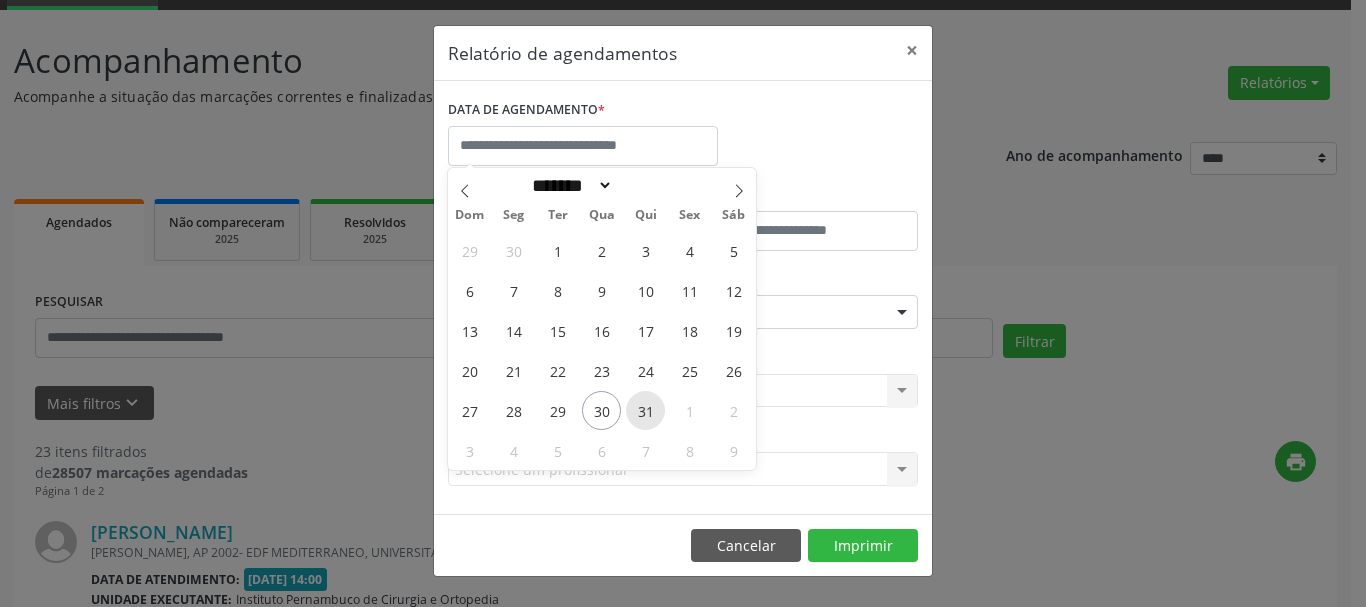 click on "31" at bounding box center (645, 410) 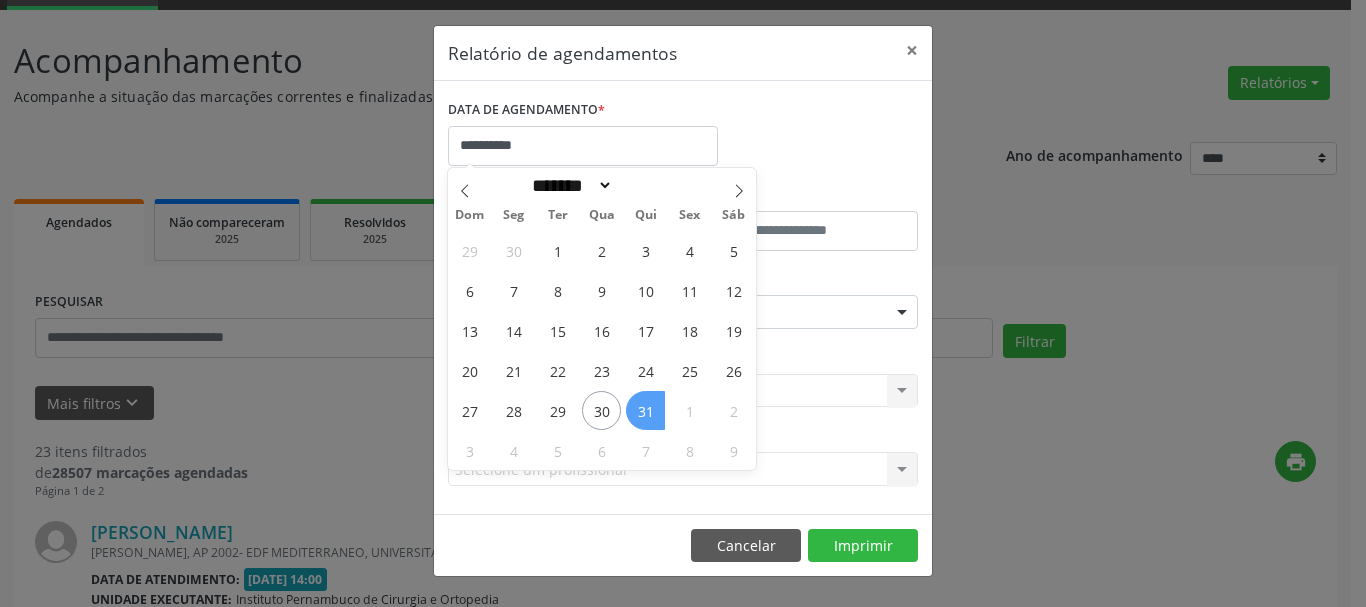 click on "31" at bounding box center (645, 410) 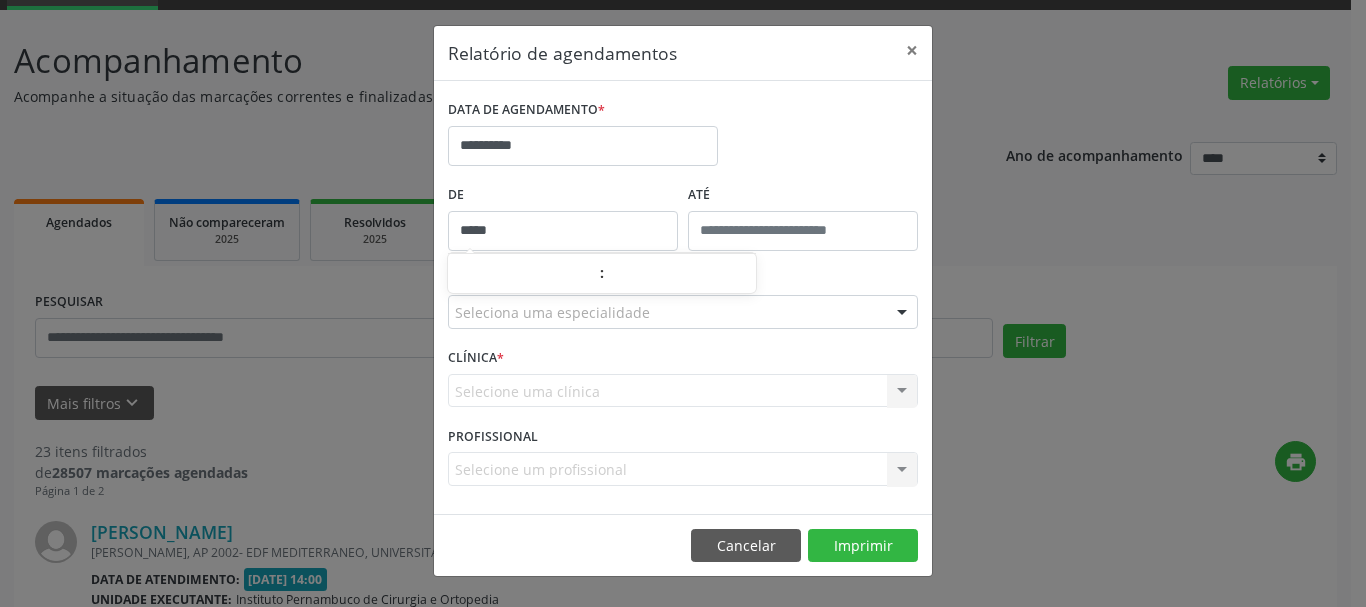 click on "*****" at bounding box center (563, 231) 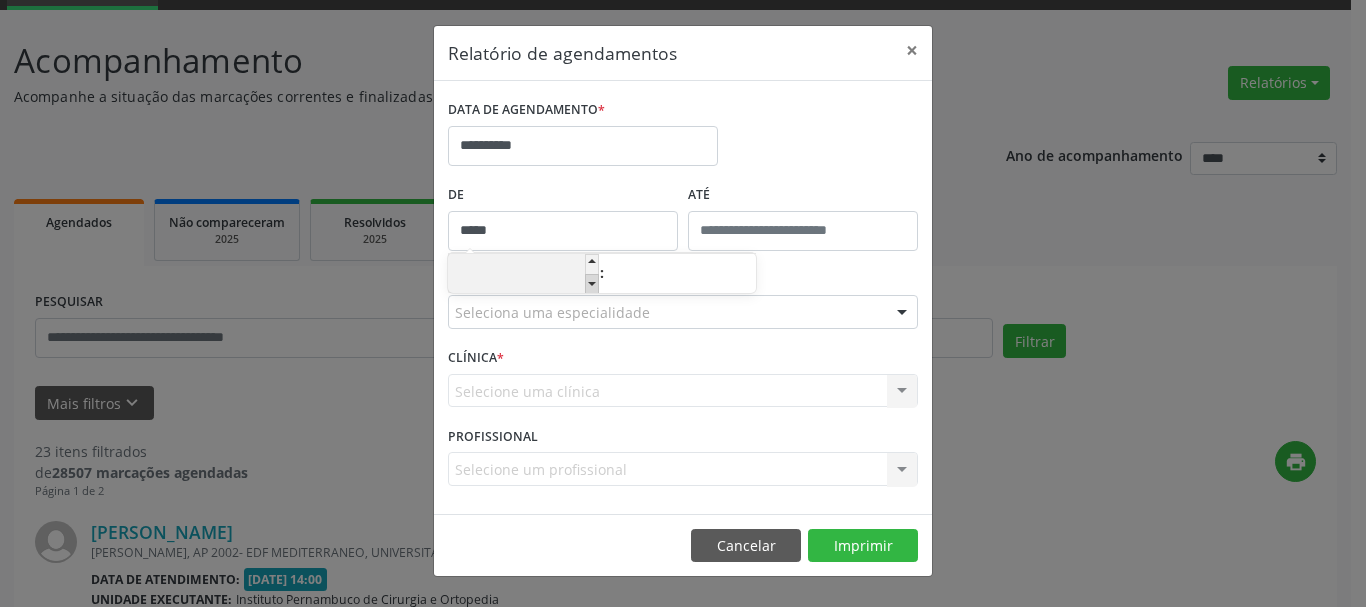 click at bounding box center [592, 284] 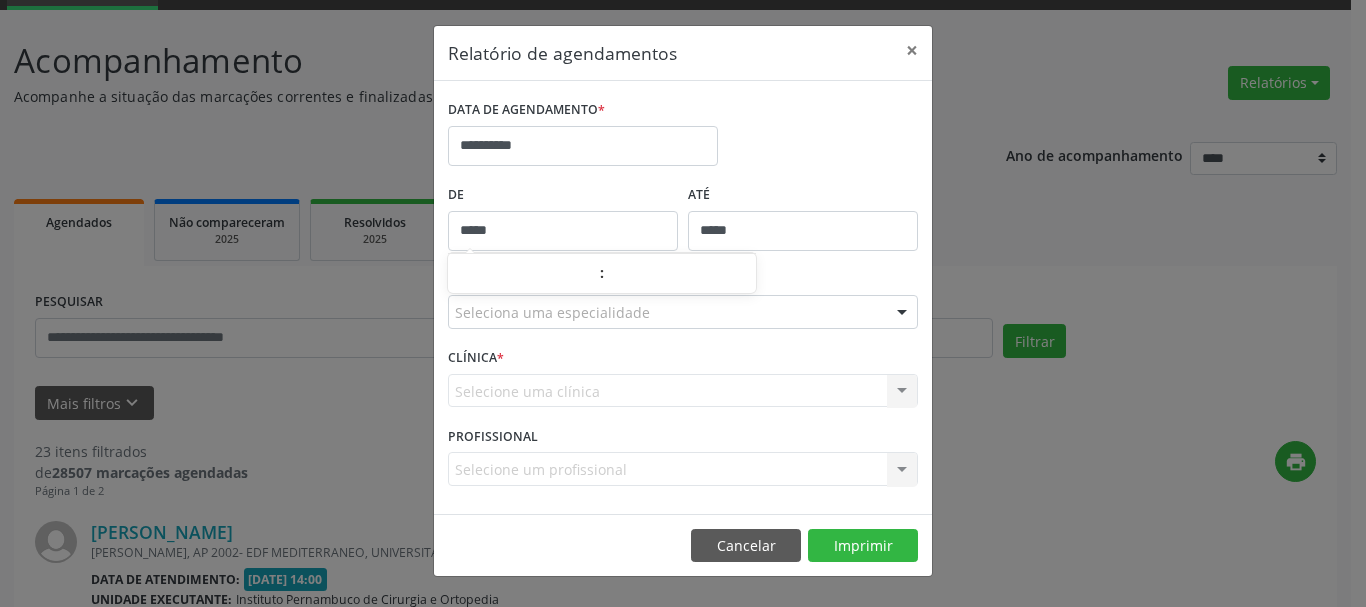 click on "*****" at bounding box center [803, 231] 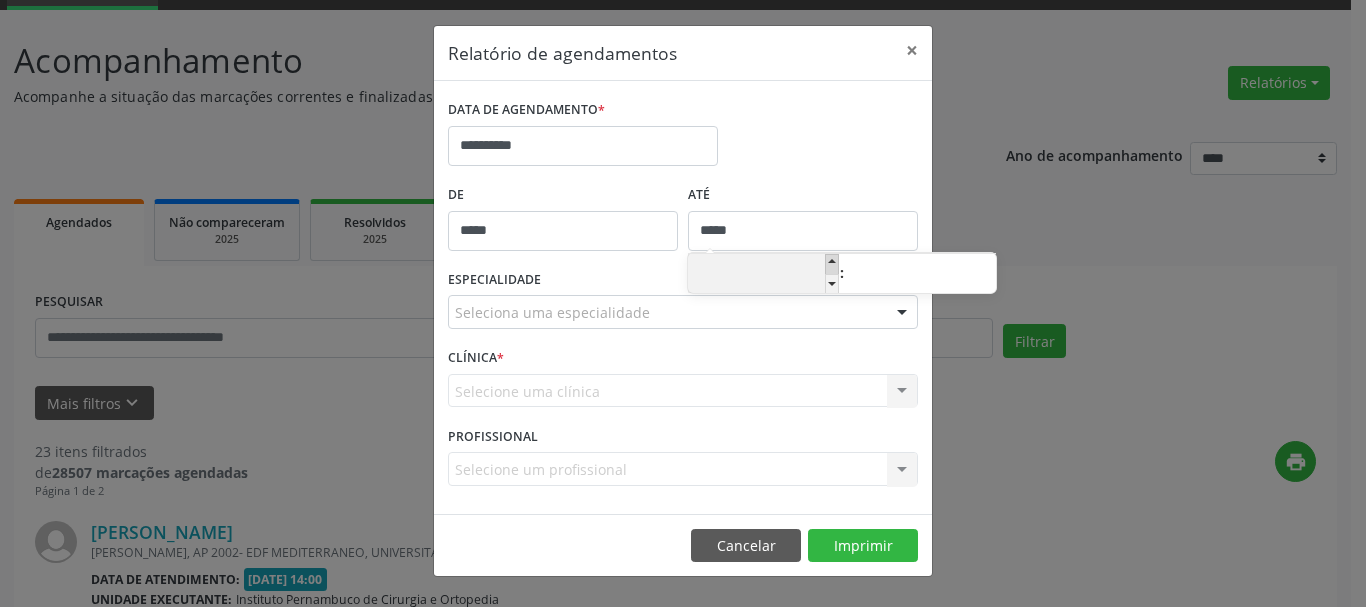 click at bounding box center (832, 264) 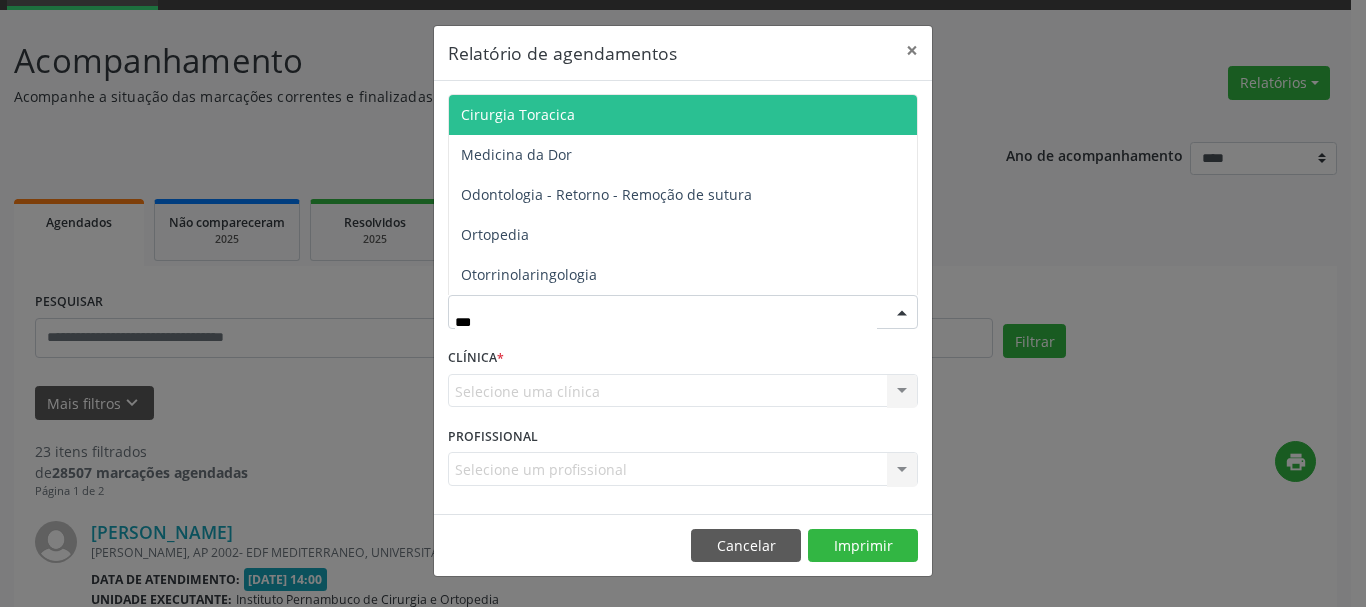 type on "****" 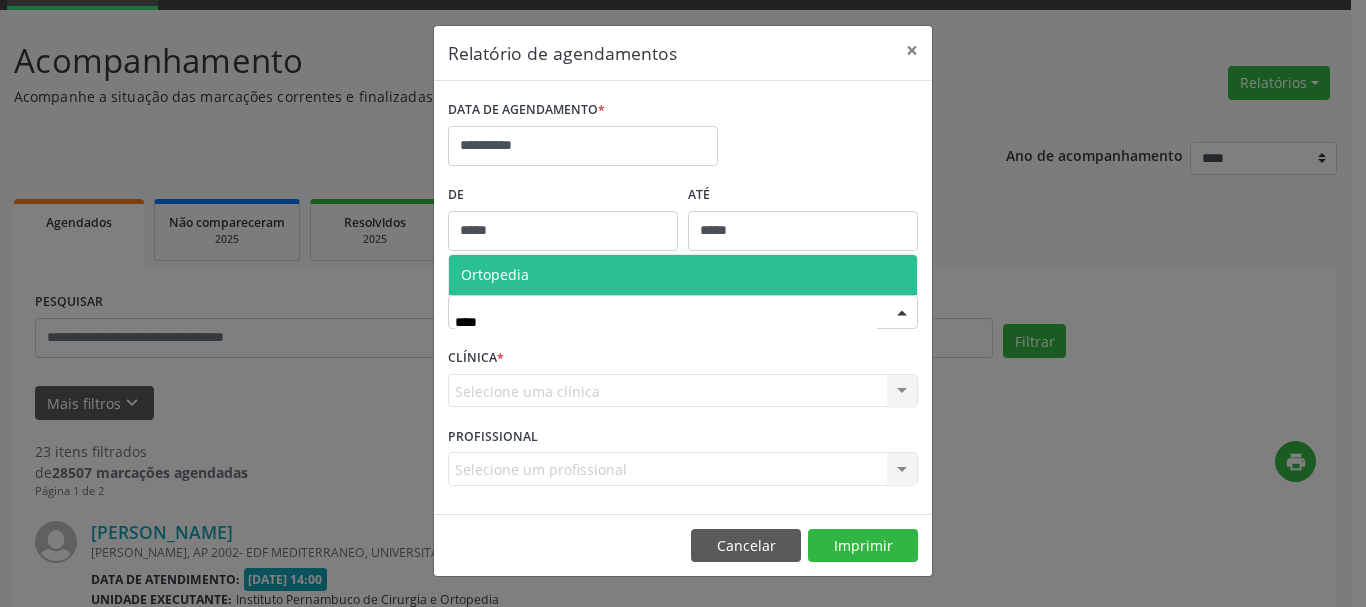 click on "Ortopedia" at bounding box center [683, 275] 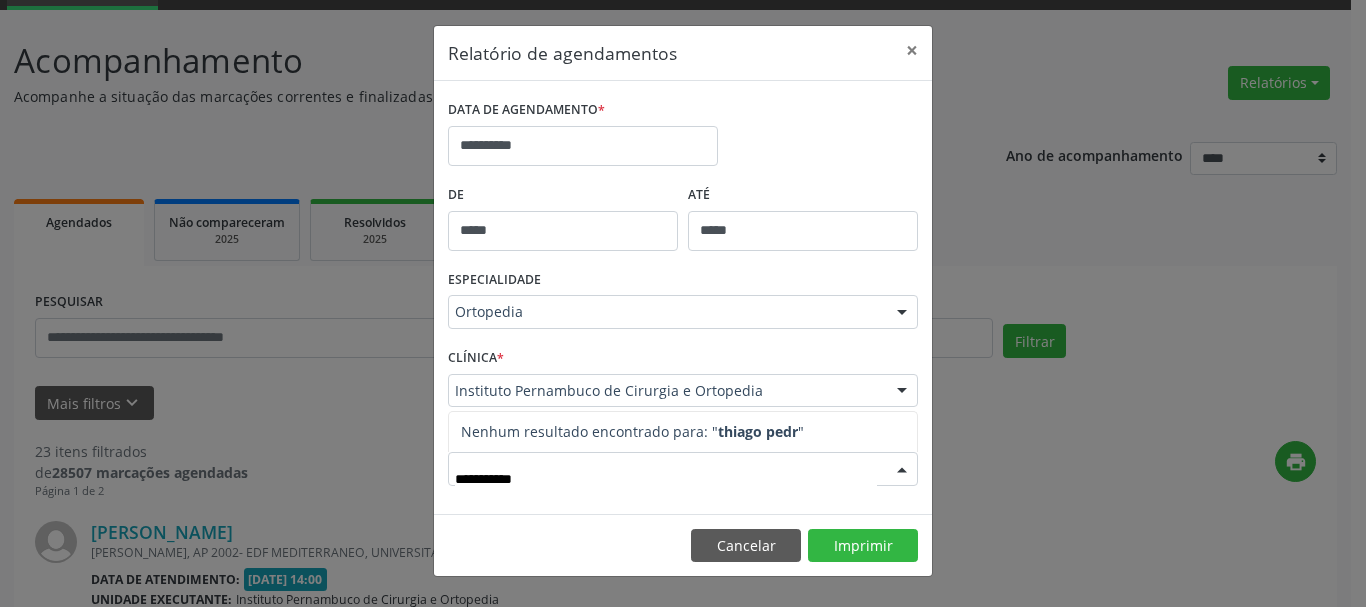 type on "**********" 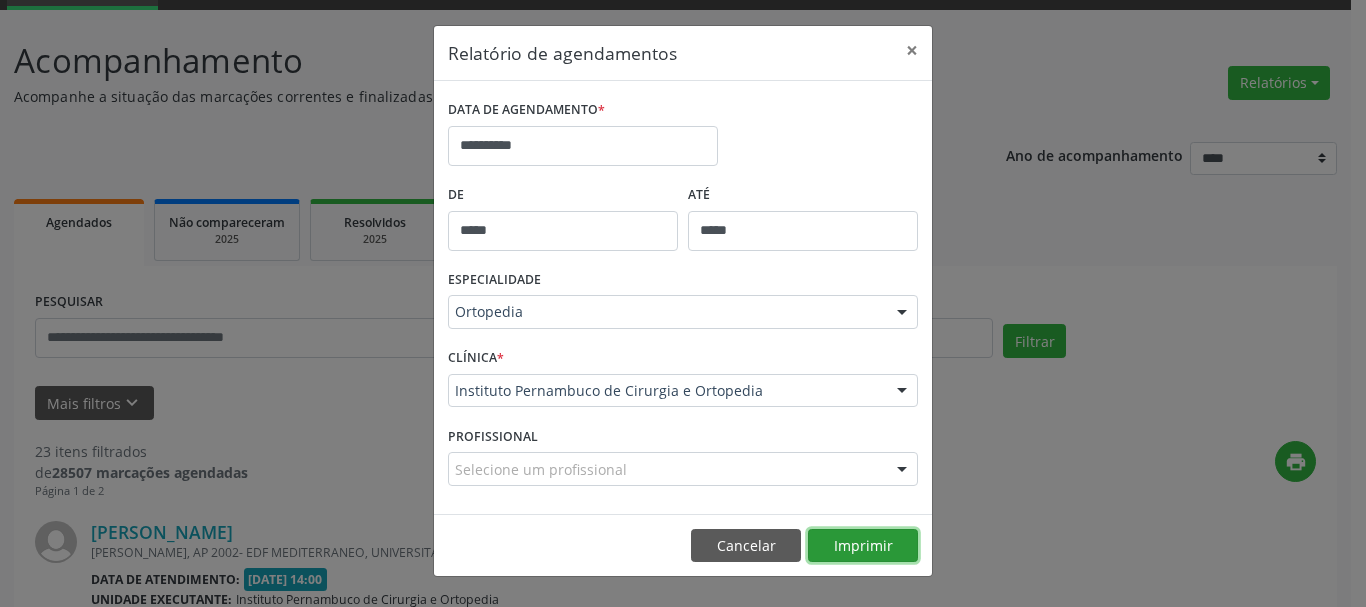 click on "Imprimir" at bounding box center (863, 546) 